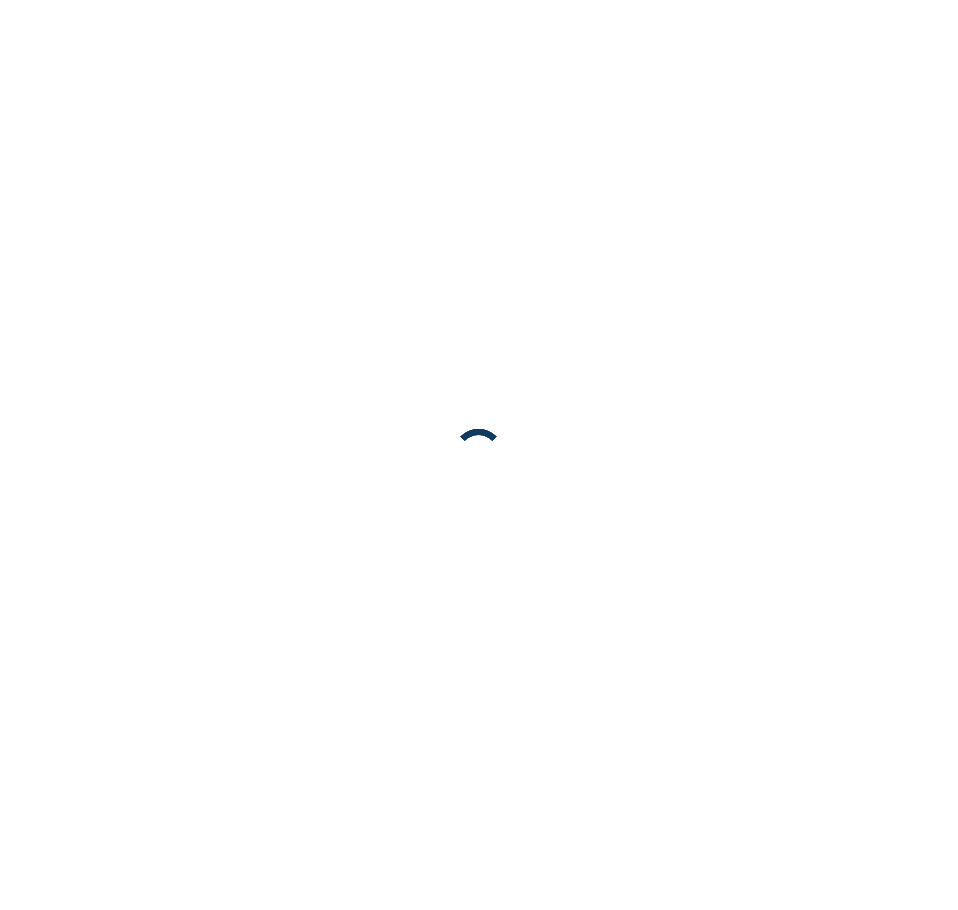 scroll, scrollTop: 0, scrollLeft: 0, axis: both 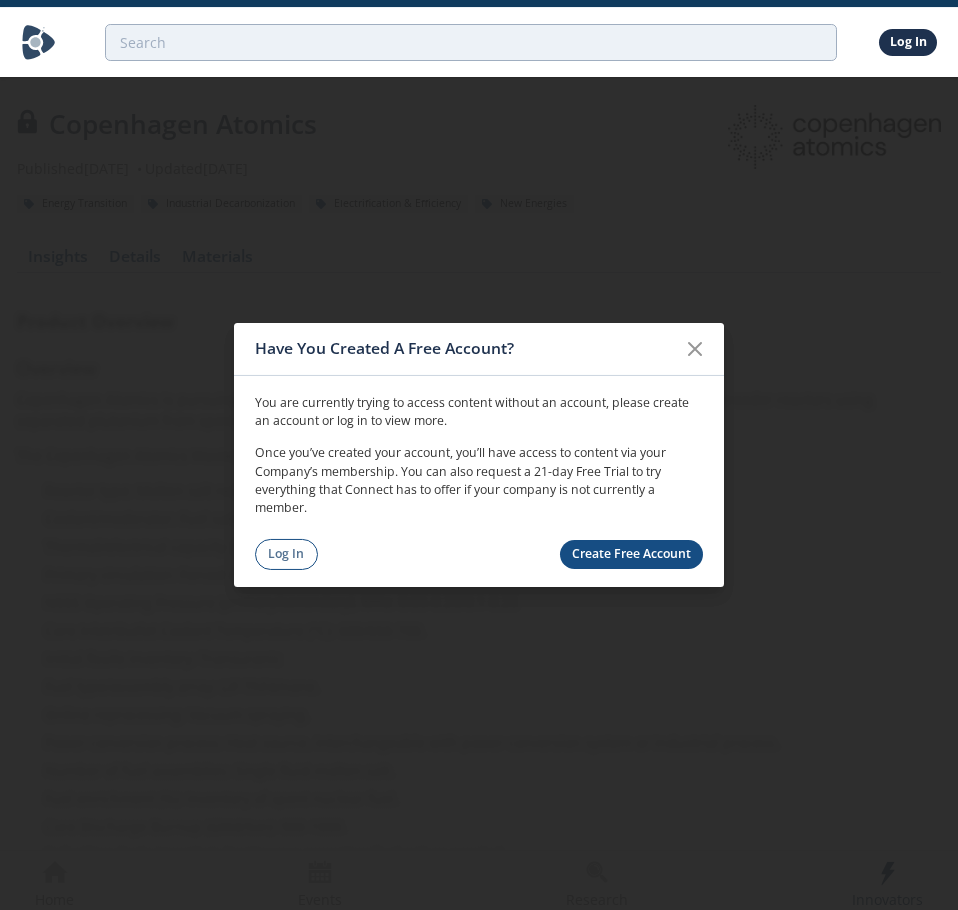 click on "Create Free Account" at bounding box center [632, 554] 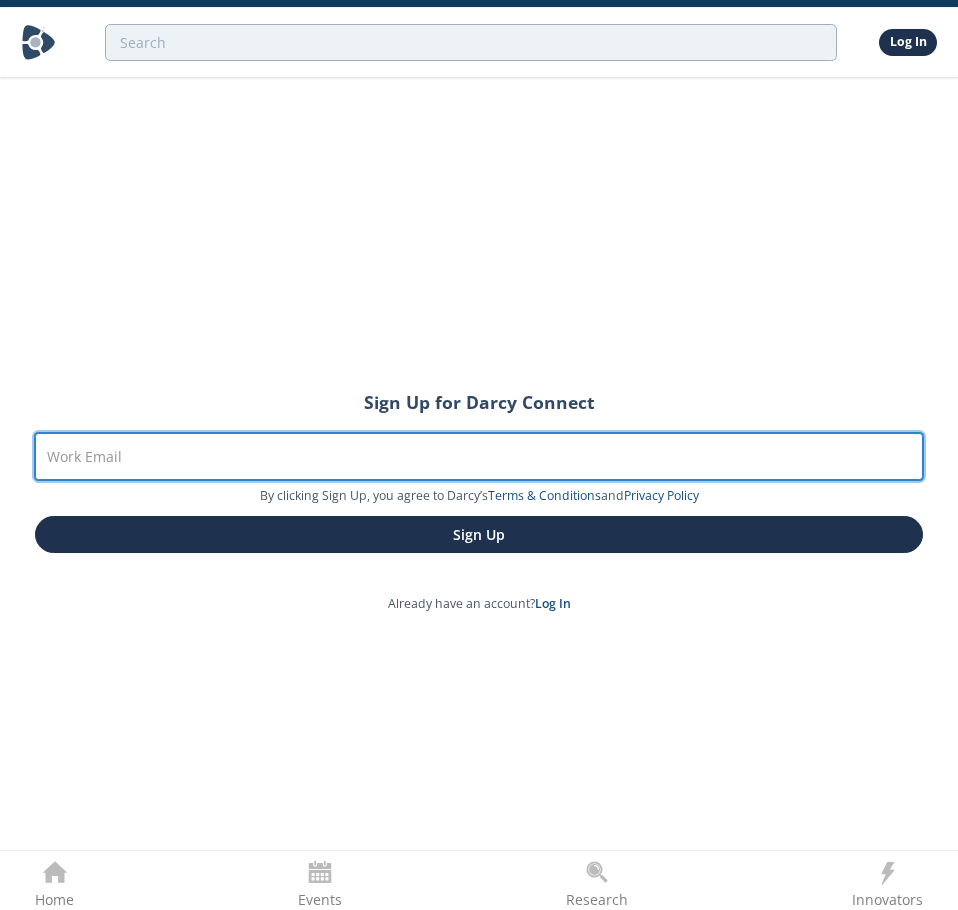 click on "Work Email" at bounding box center (479, 457) 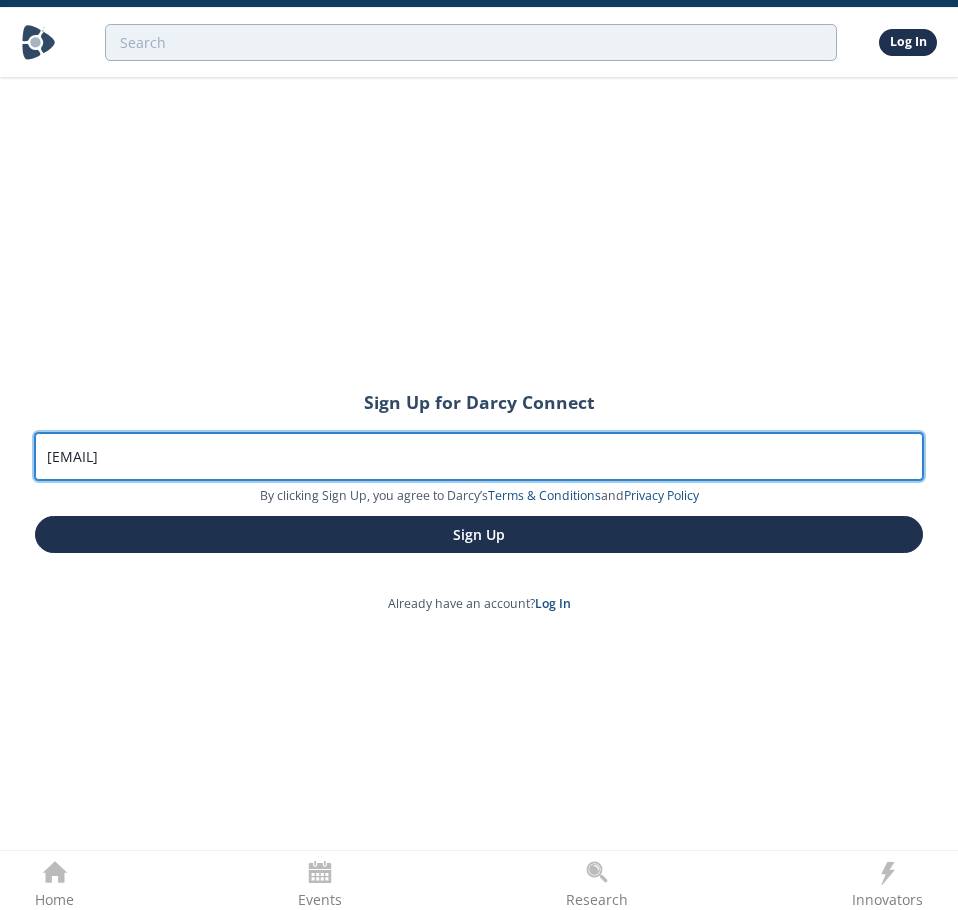 type on "koji.fujikura.q6@dc.tohoku.ac.jp" 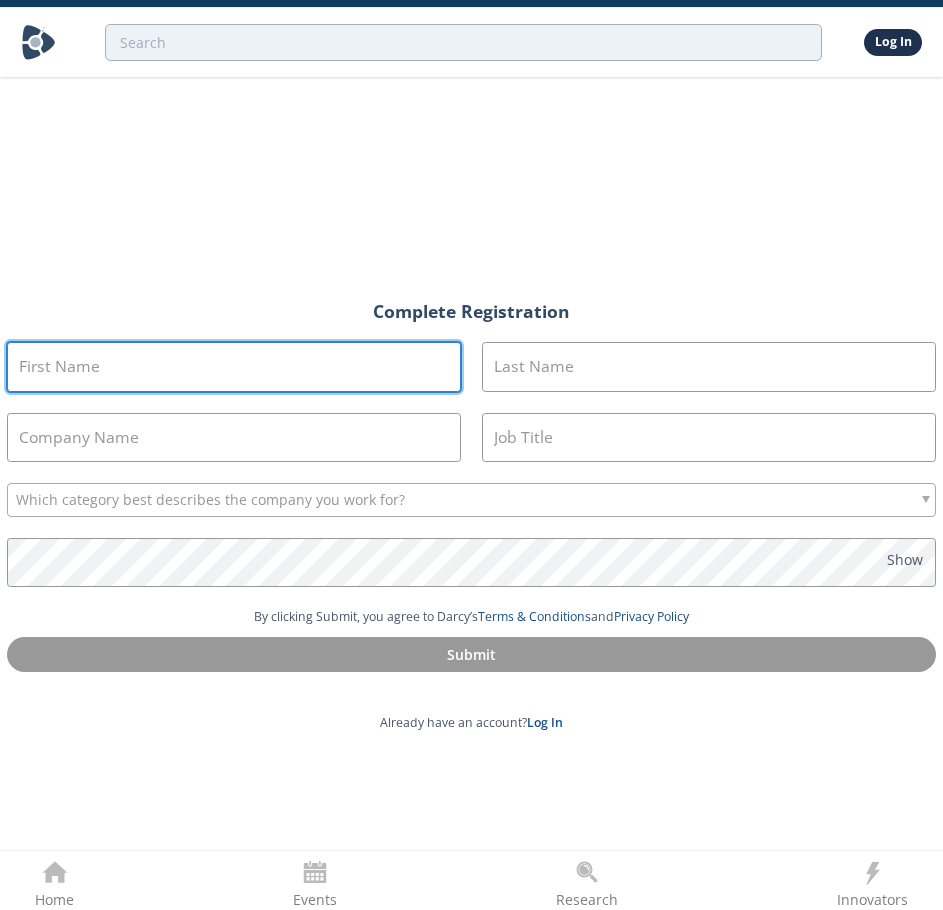 click on "First Name" at bounding box center (234, 367) 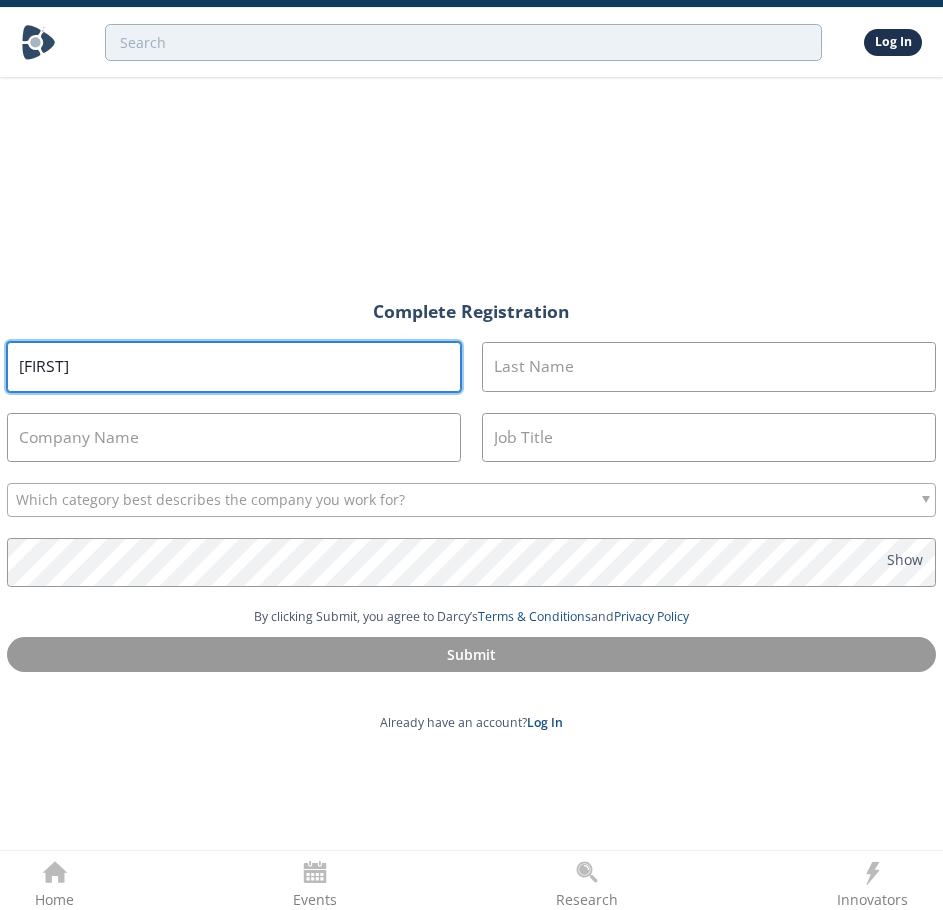 type on "Koji" 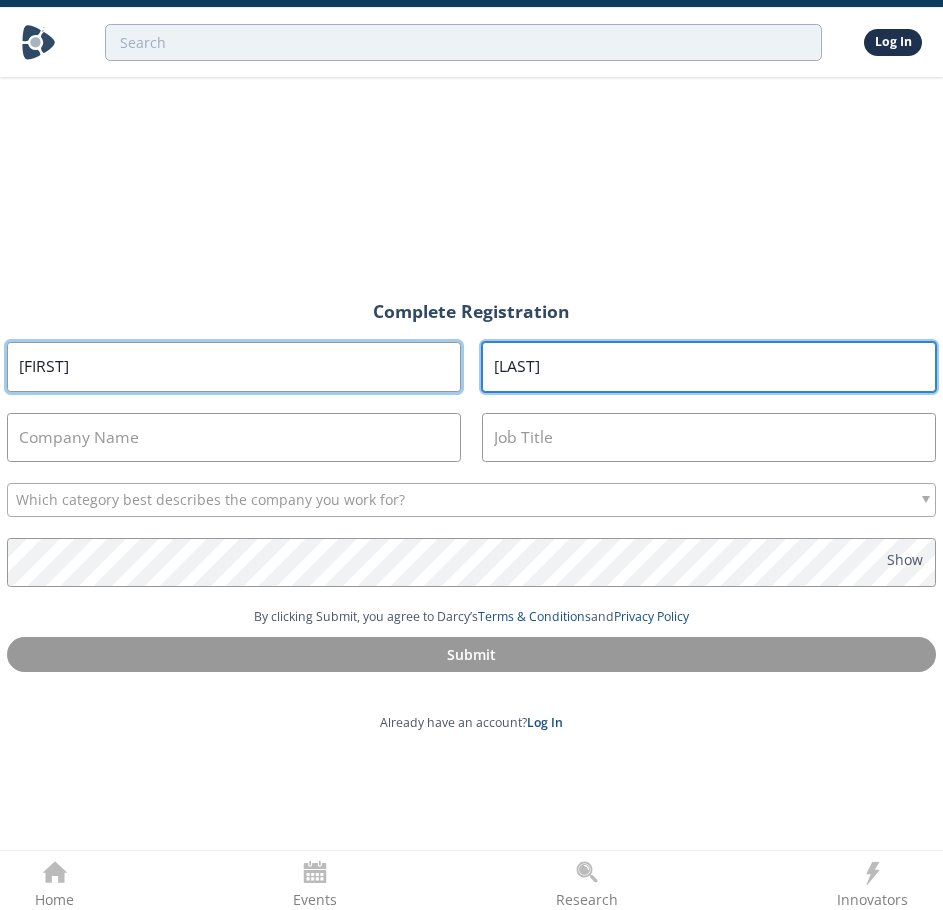type on "Fujikura" 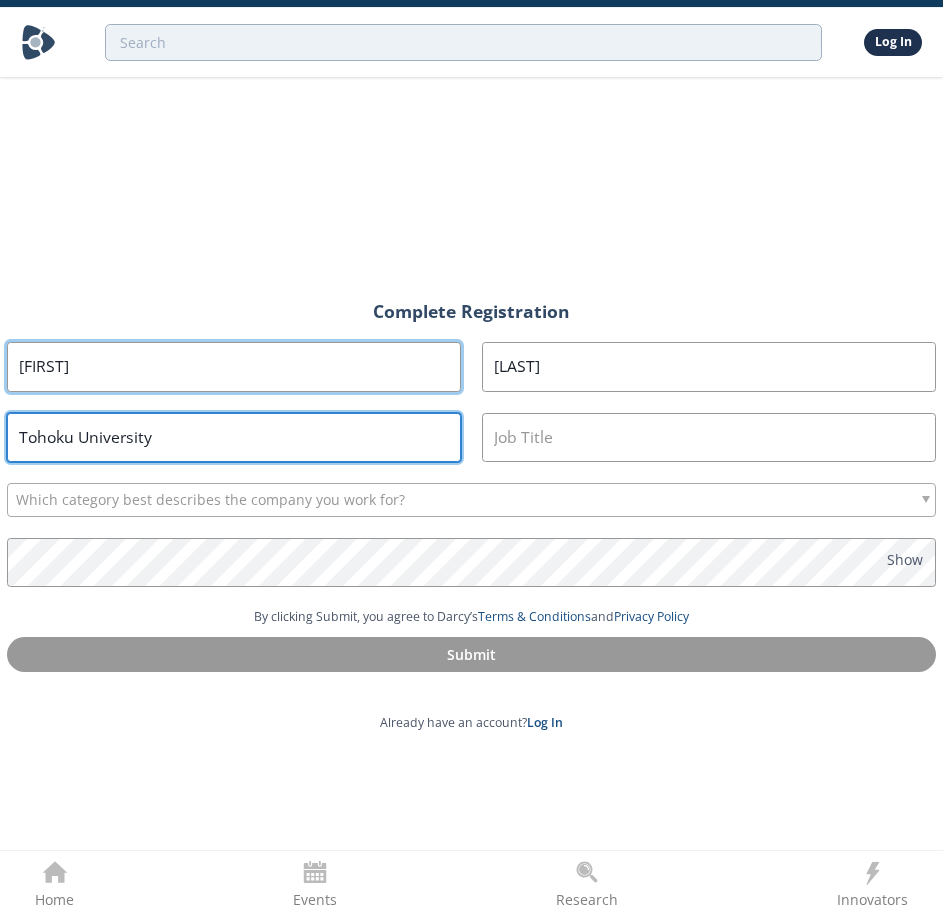 type on "Tohoku University" 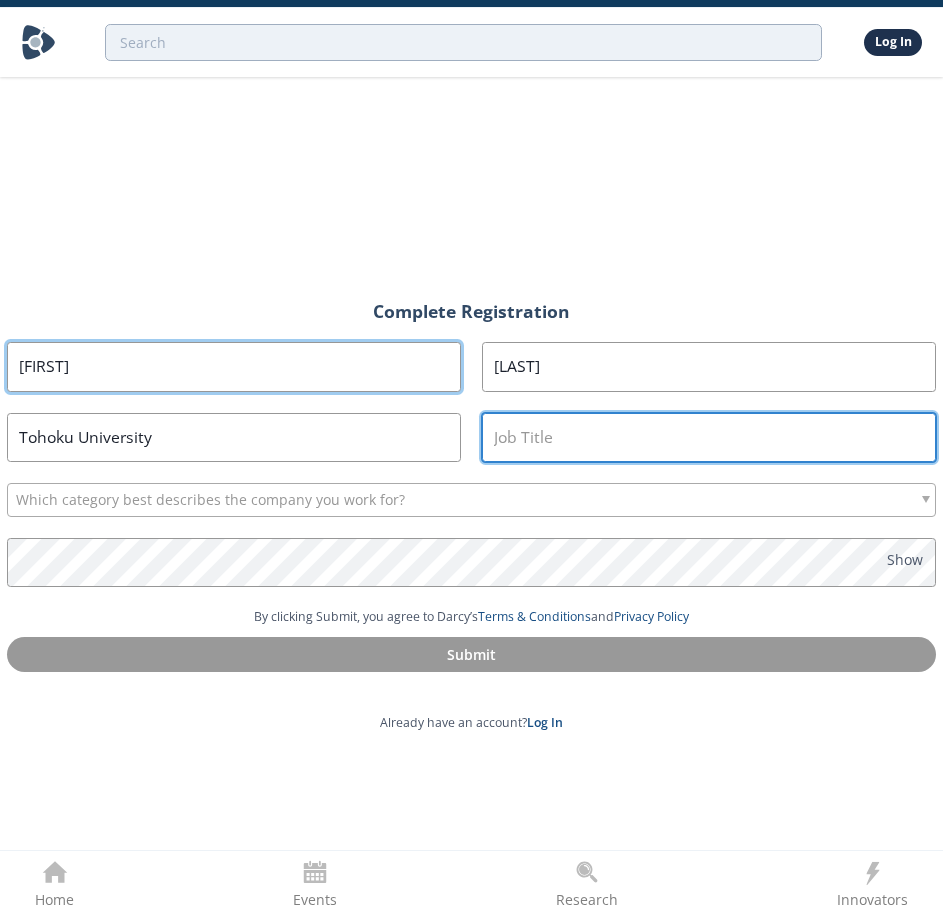 type on "P" 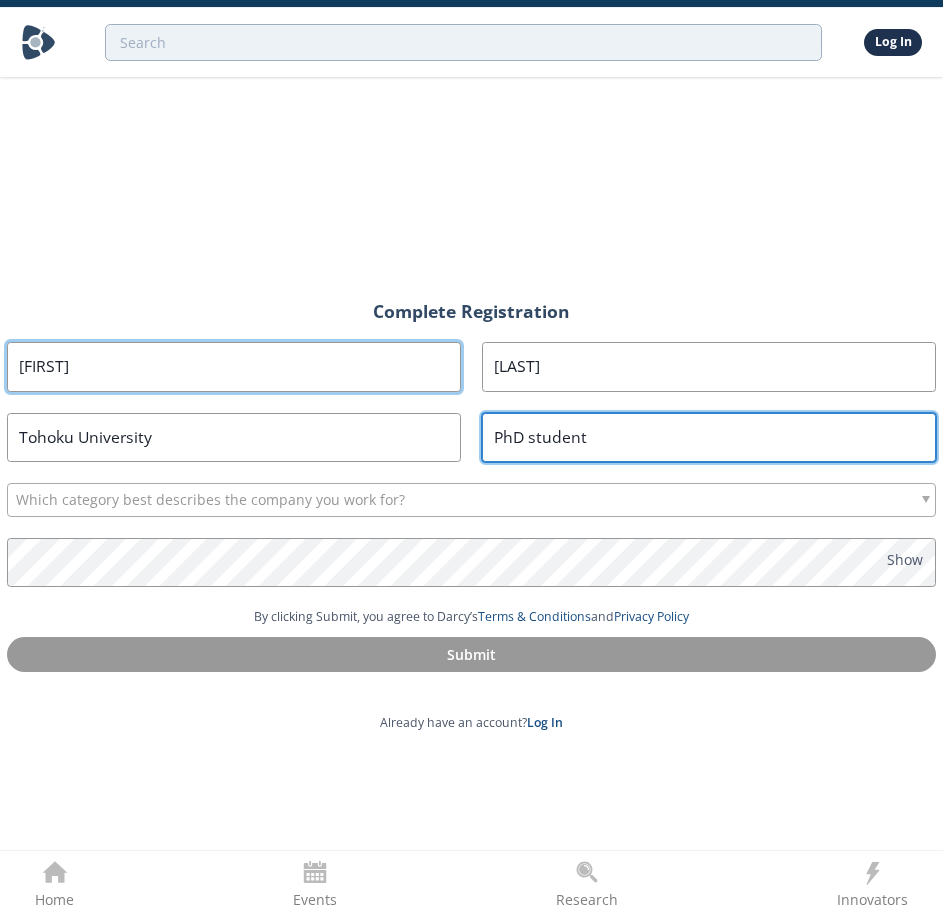 type on "PhD student" 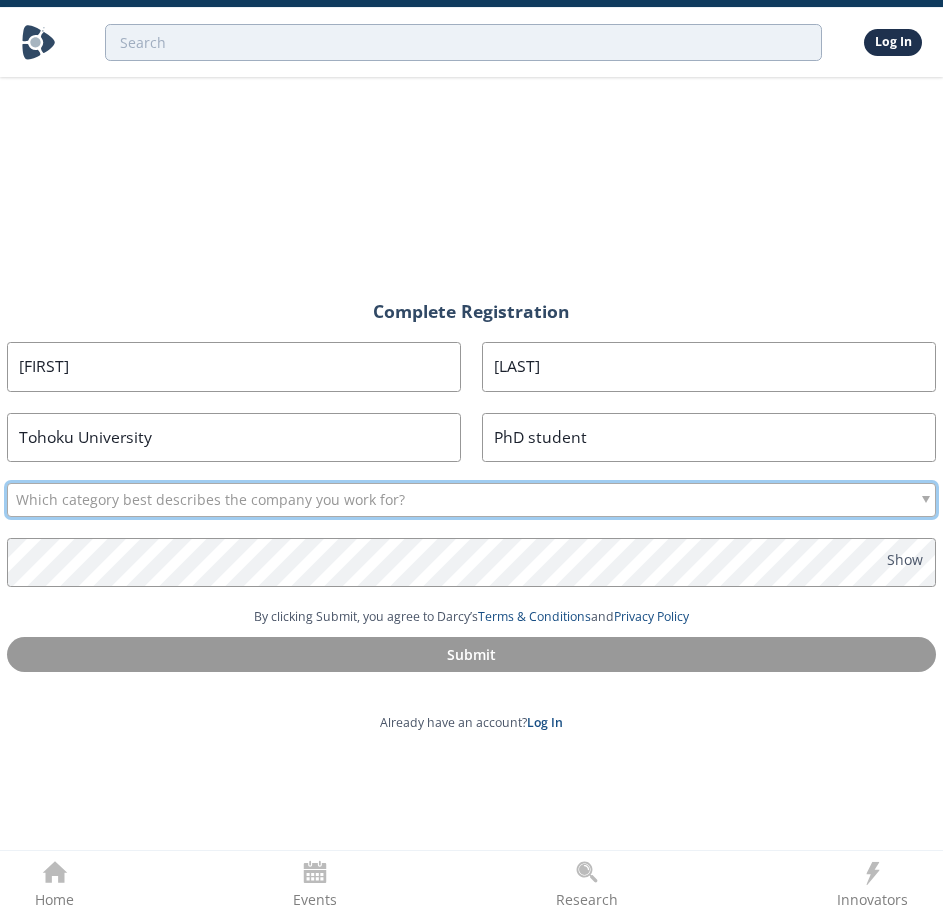 click on "Which category best describes the company you work for?" at bounding box center [210, 500] 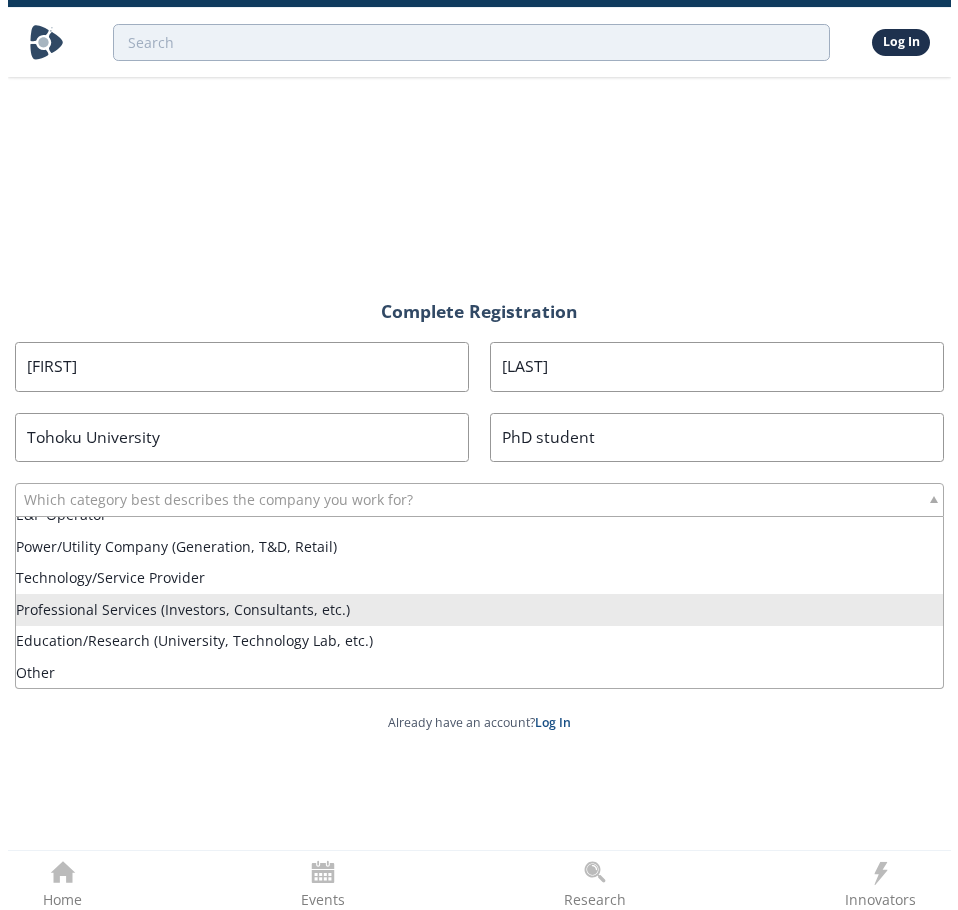 scroll, scrollTop: 0, scrollLeft: 0, axis: both 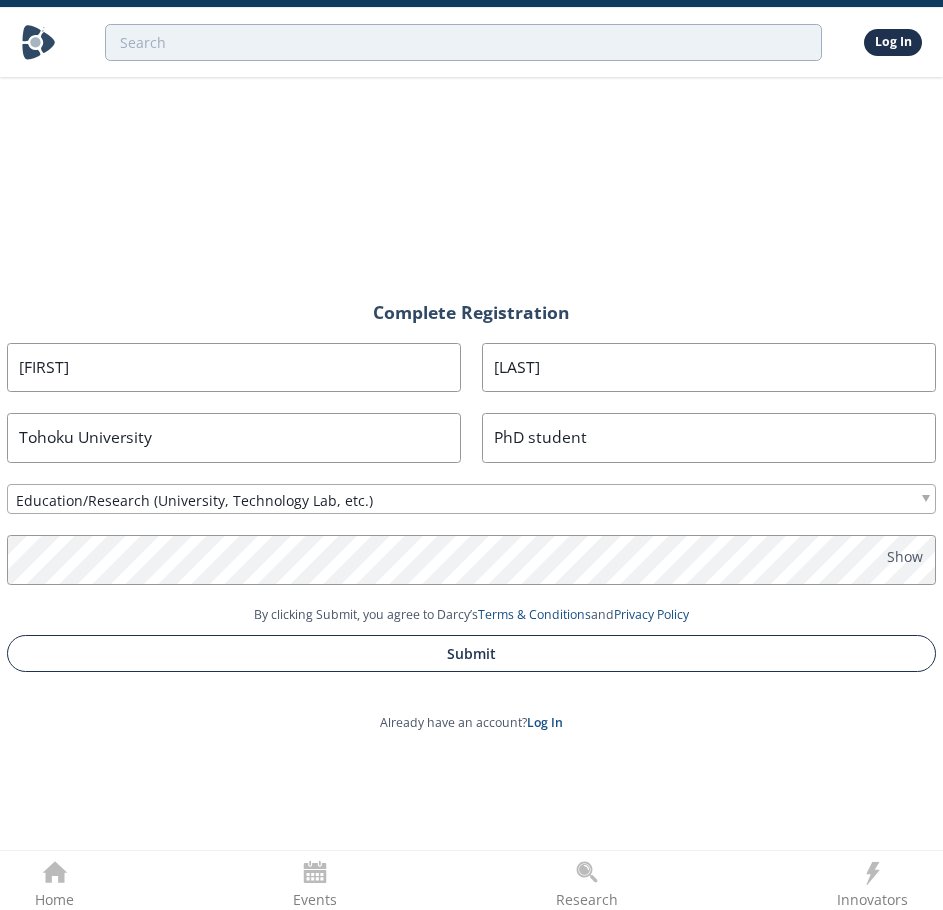 click on "Submit" at bounding box center (471, 653) 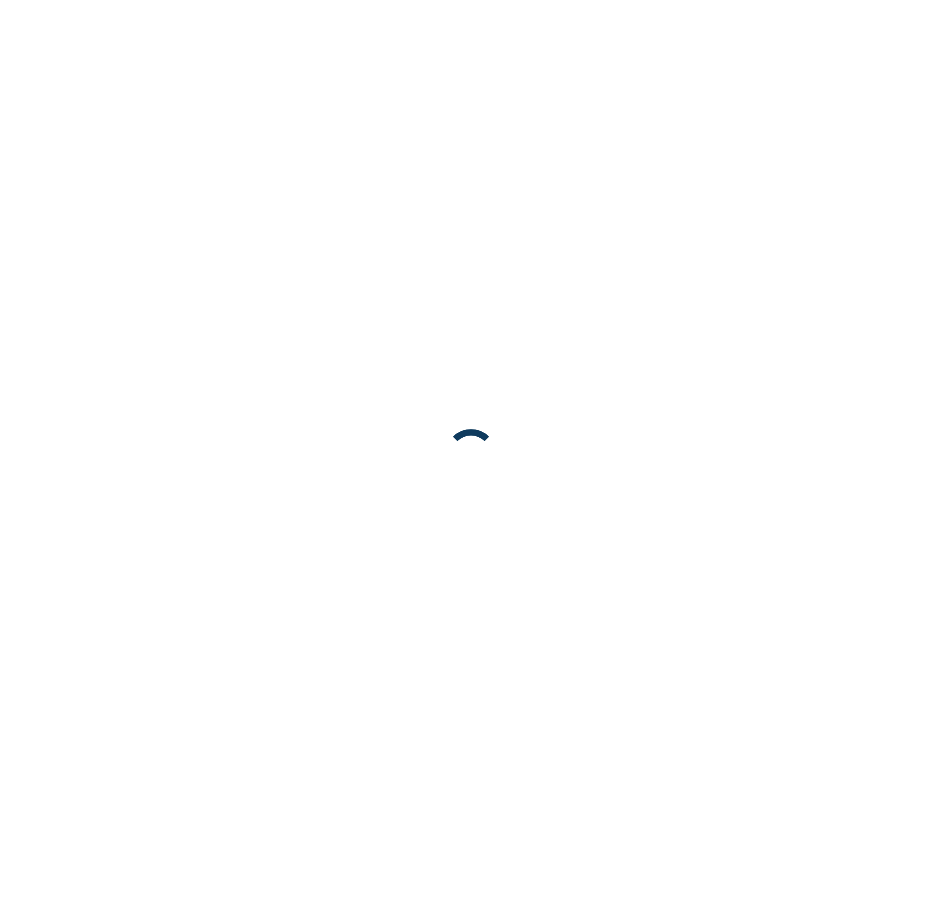 scroll, scrollTop: 0, scrollLeft: 0, axis: both 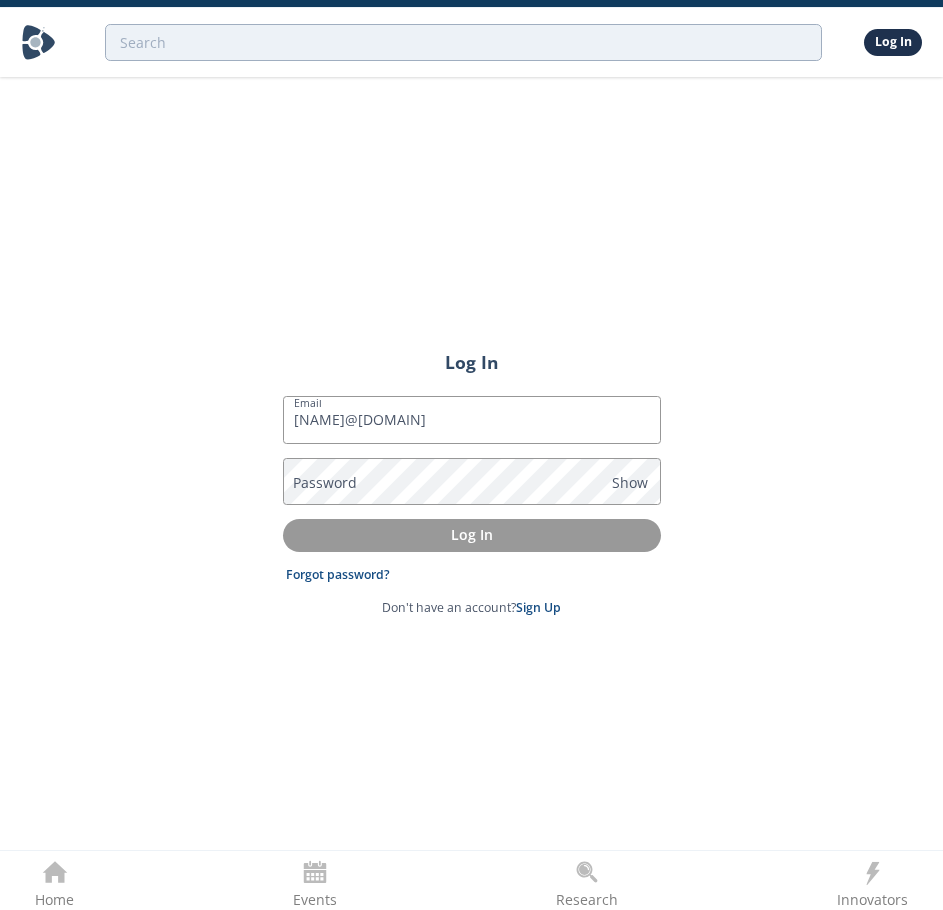 click on "Log In" at bounding box center [472, 534] 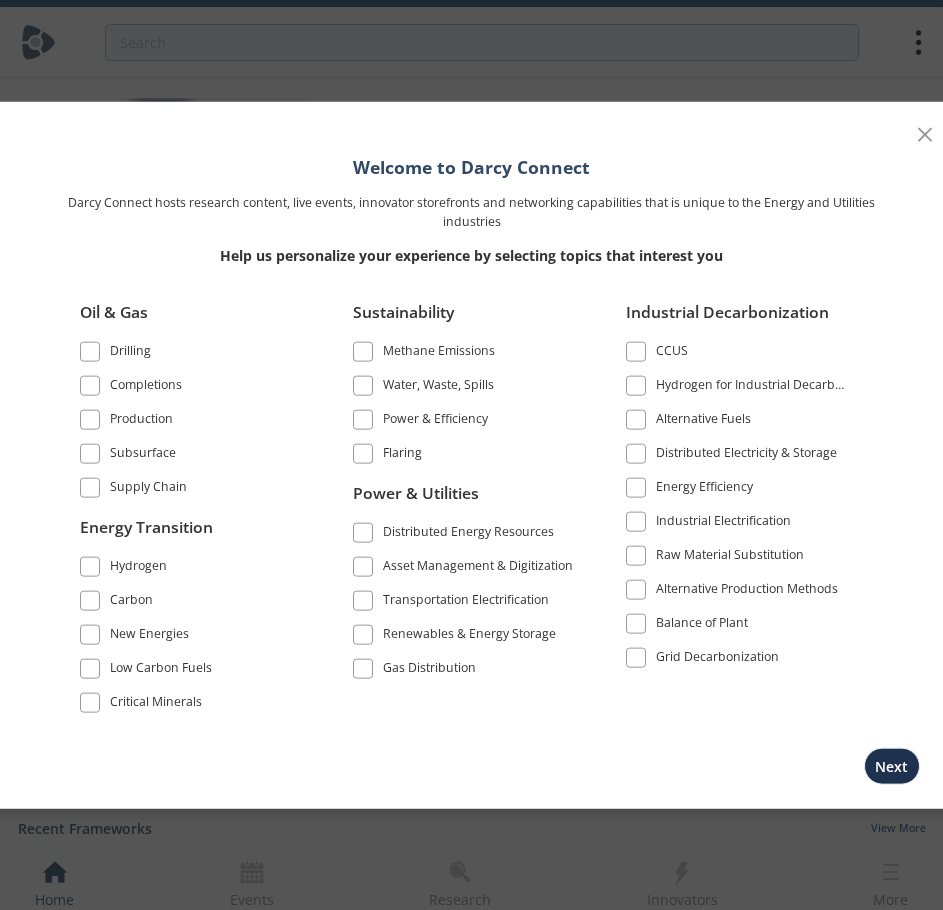 click on "New Energies" at bounding box center (149, 636) 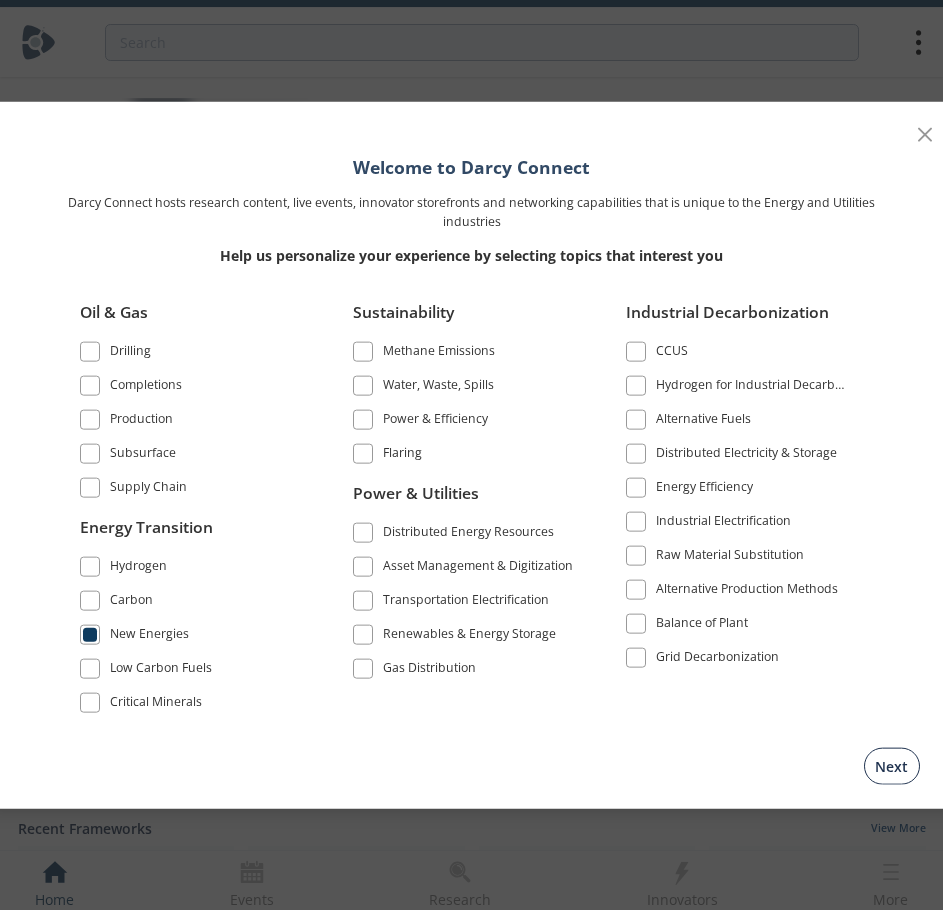 click on "Next" at bounding box center (892, 765) 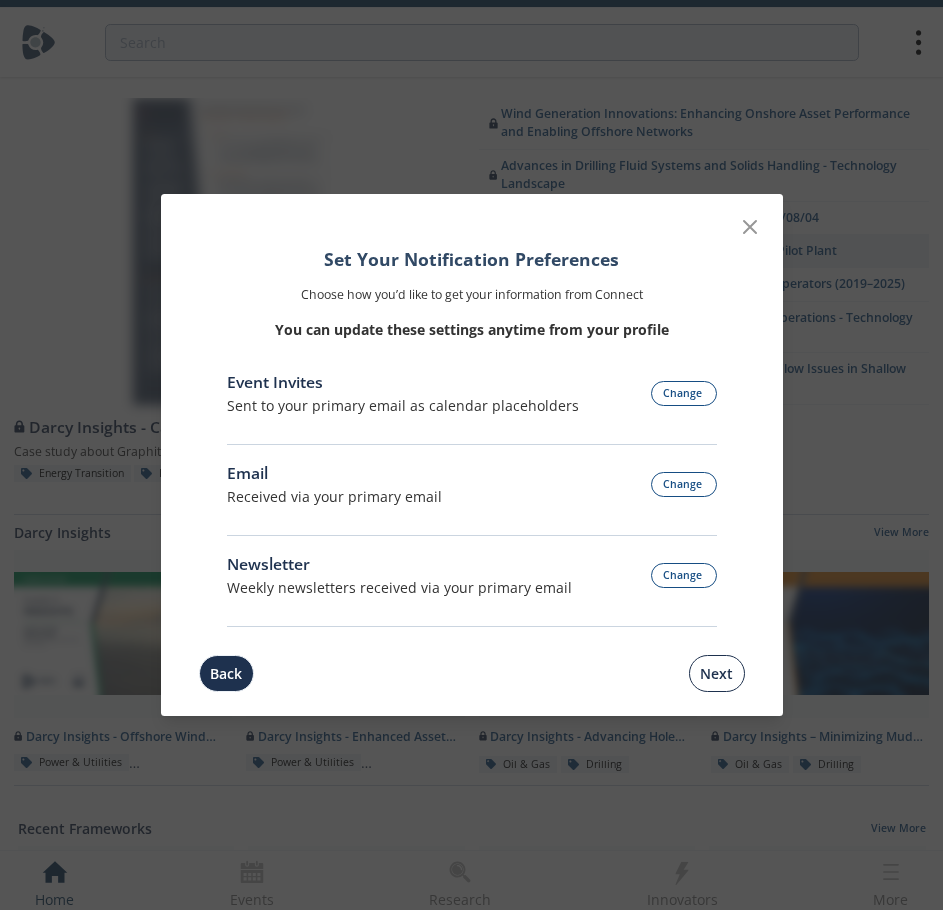 click on "Next" at bounding box center [717, 673] 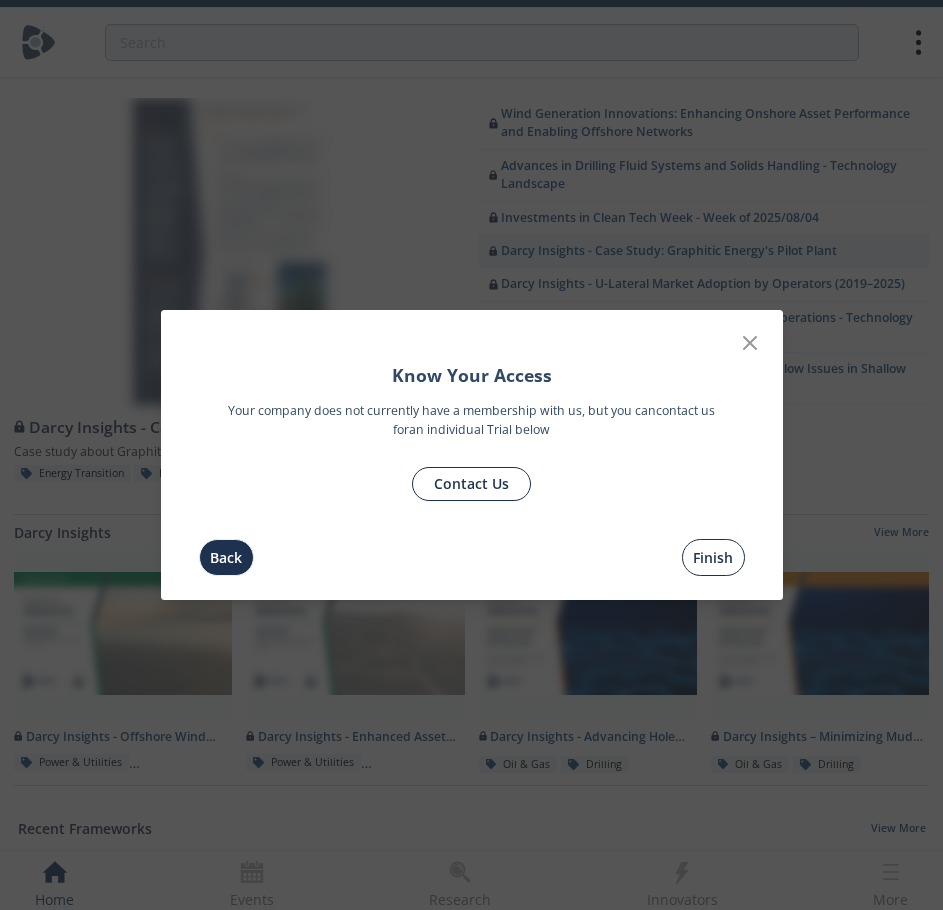 click on "Finish" at bounding box center [713, 557] 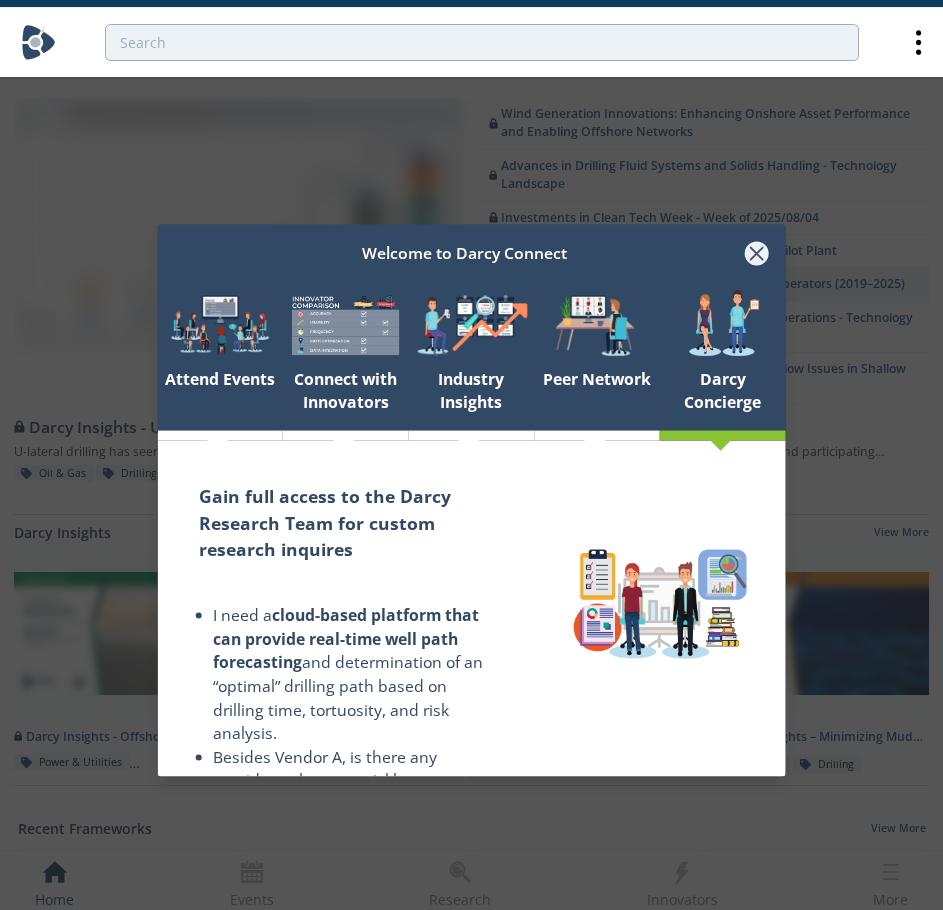 click 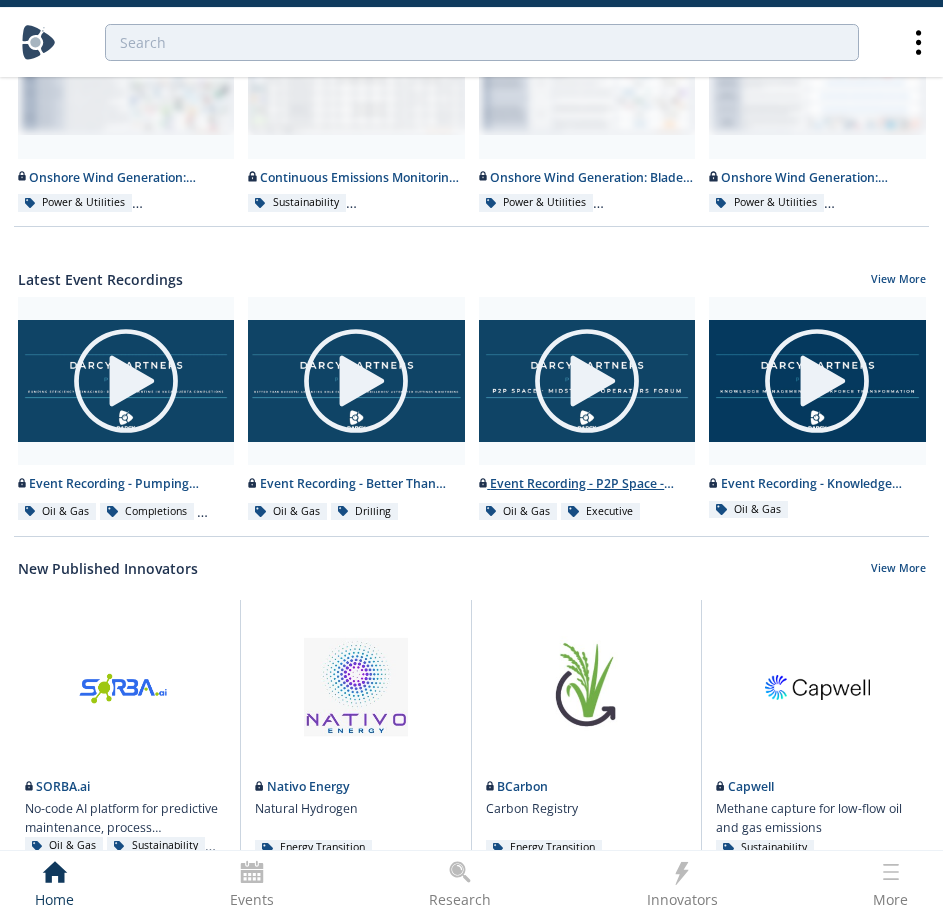 scroll, scrollTop: 868, scrollLeft: 0, axis: vertical 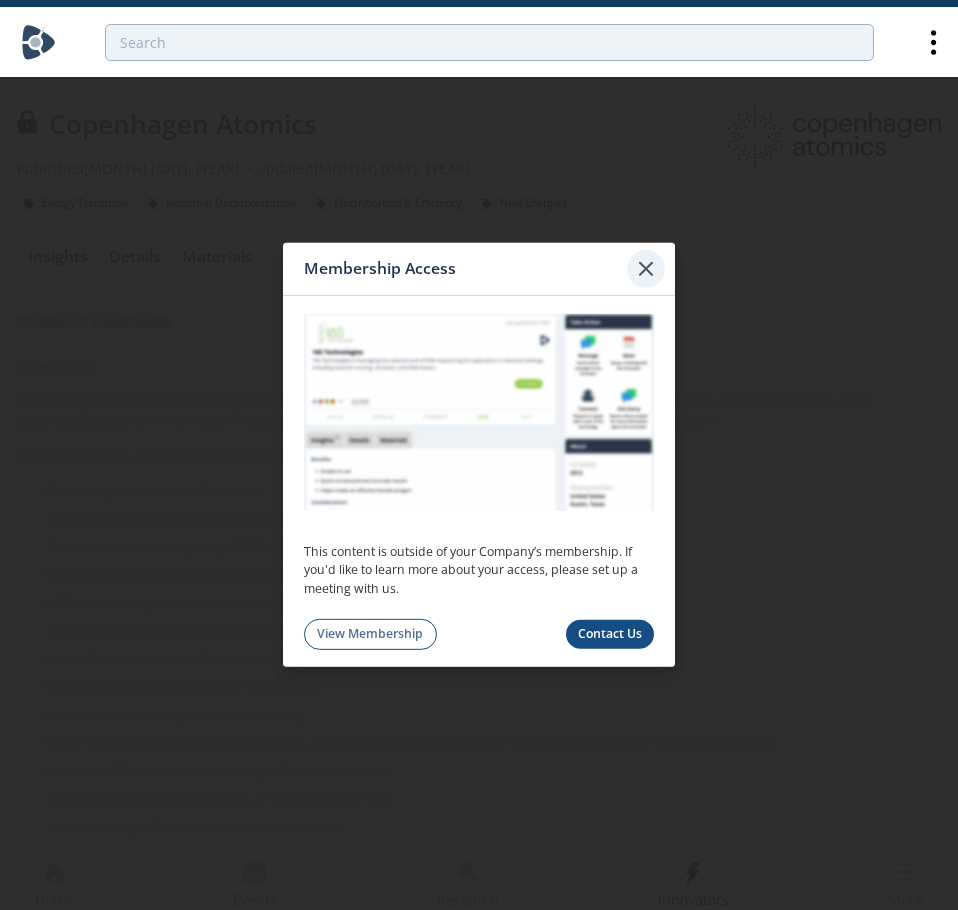 click 